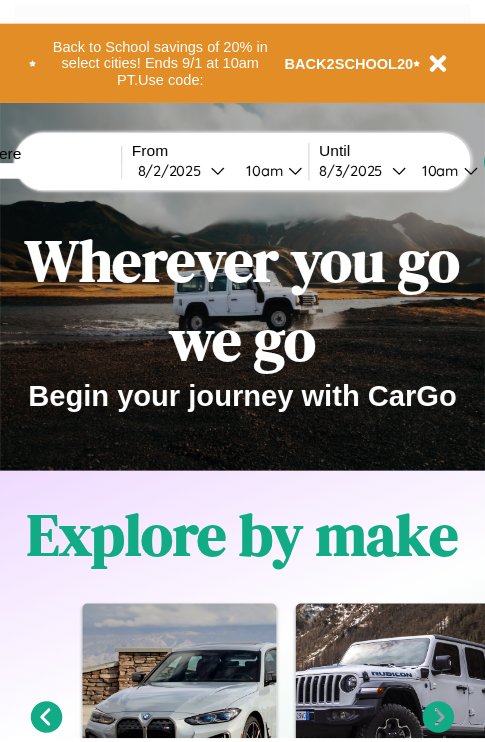 scroll, scrollTop: 0, scrollLeft: 0, axis: both 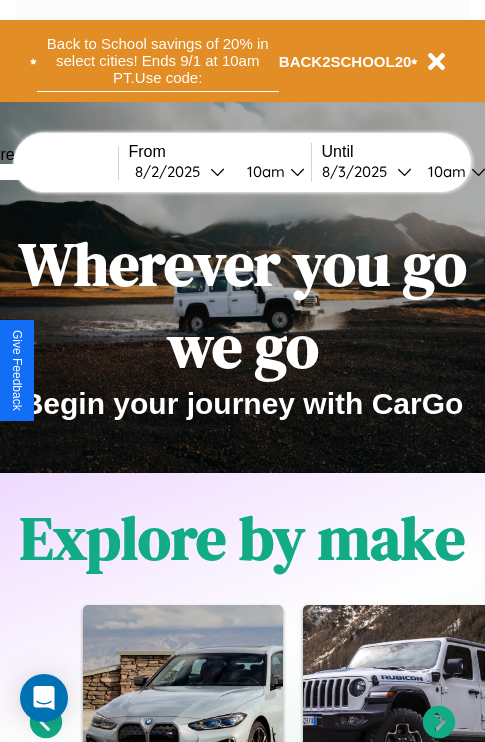 click on "Back to School savings of 20% in select cities! Ends 9/1 at 10am PT.  Use code:" at bounding box center [158, 61] 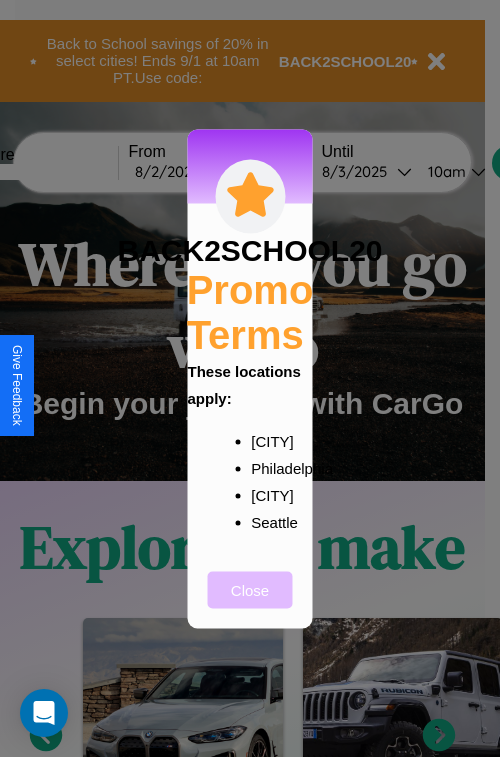 click on "Close" at bounding box center [250, 589] 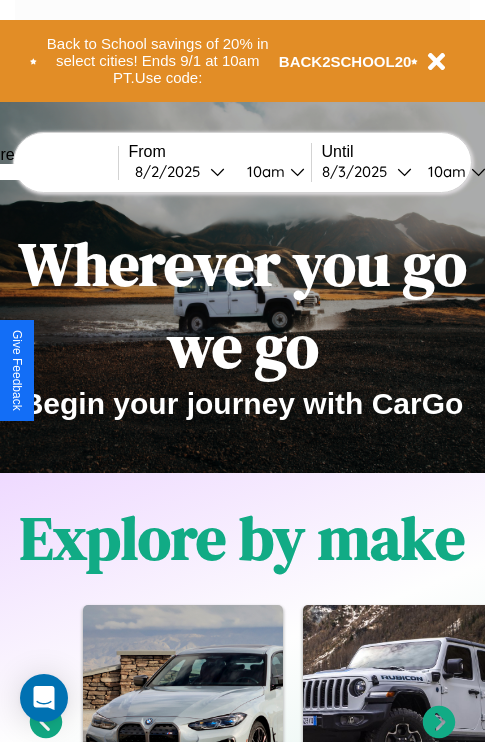 click at bounding box center (43, 172) 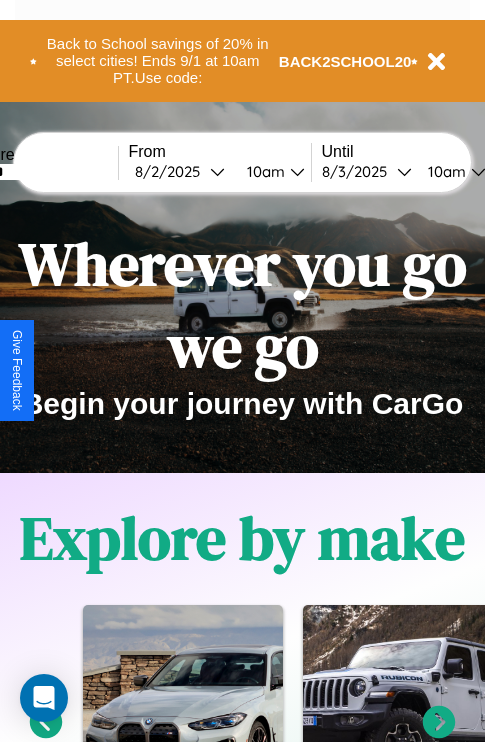 type on "******" 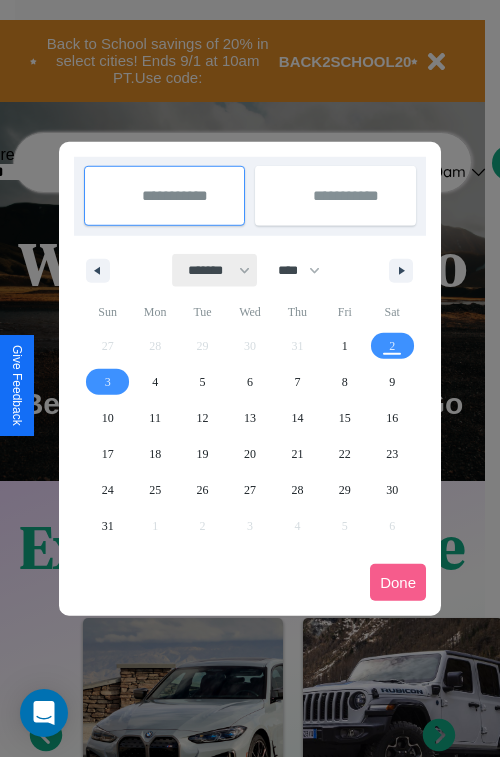 click on "******* ******** ***** ***** *** **** **** ****** ********* ******* ******** ********" at bounding box center (215, 270) 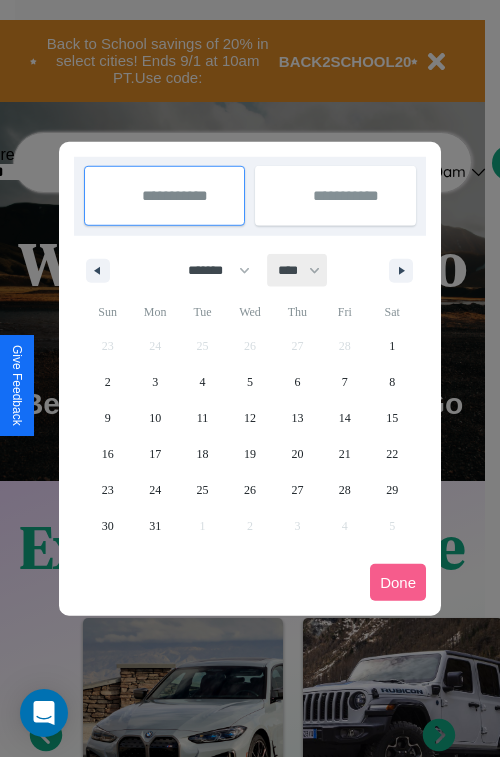 click on "**** **** **** **** **** **** **** **** **** **** **** **** **** **** **** **** **** **** **** **** **** **** **** **** **** **** **** **** **** **** **** **** **** **** **** **** **** **** **** **** **** **** **** **** **** **** **** **** **** **** **** **** **** **** **** **** **** **** **** **** **** **** **** **** **** **** **** **** **** **** **** **** **** **** **** **** **** **** **** **** **** **** **** **** **** **** **** **** **** **** **** **** **** **** **** **** **** **** **** **** **** **** **** **** **** **** **** **** **** **** **** **** **** **** **** **** **** **** **** **** ****" at bounding box center (298, 270) 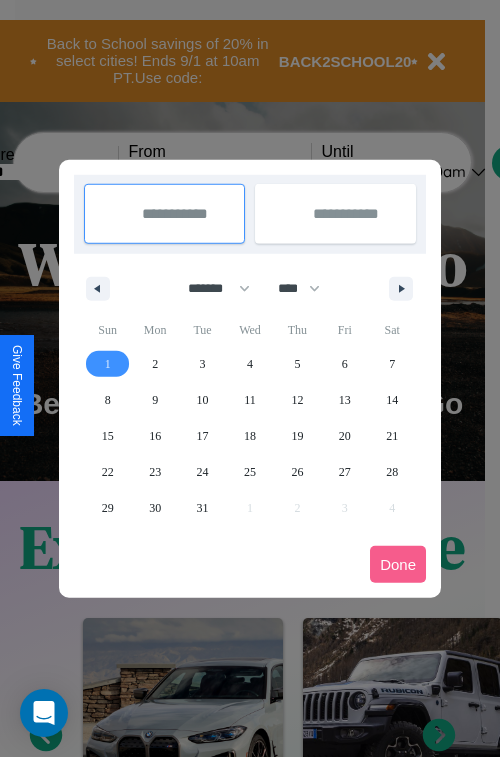 click on "1" at bounding box center [108, 364] 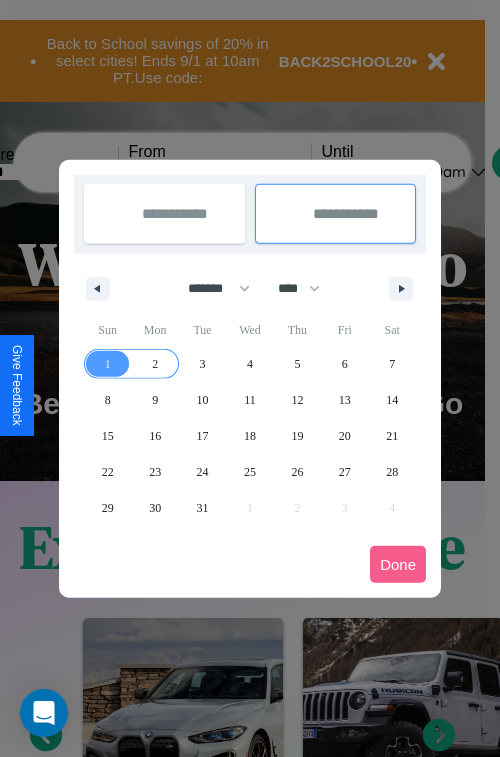 click on "2" at bounding box center (155, 364) 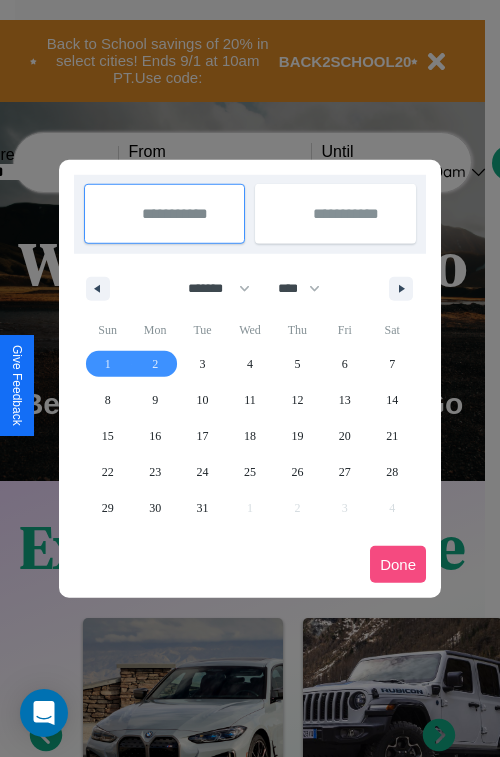 click on "Done" at bounding box center [398, 564] 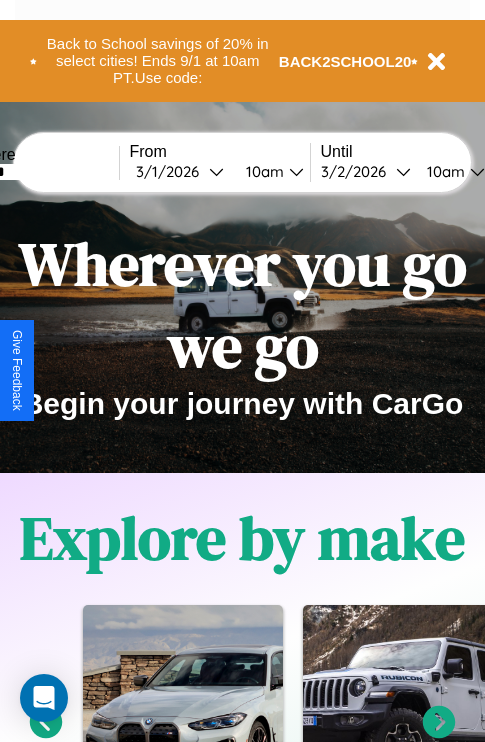 scroll, scrollTop: 0, scrollLeft: 67, axis: horizontal 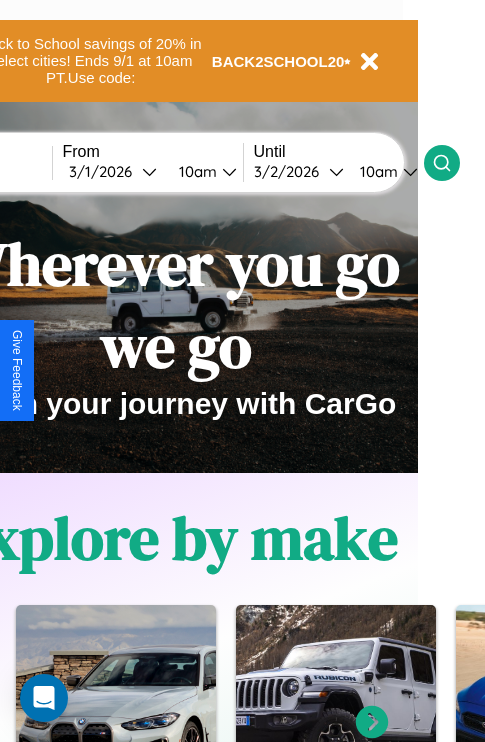 click 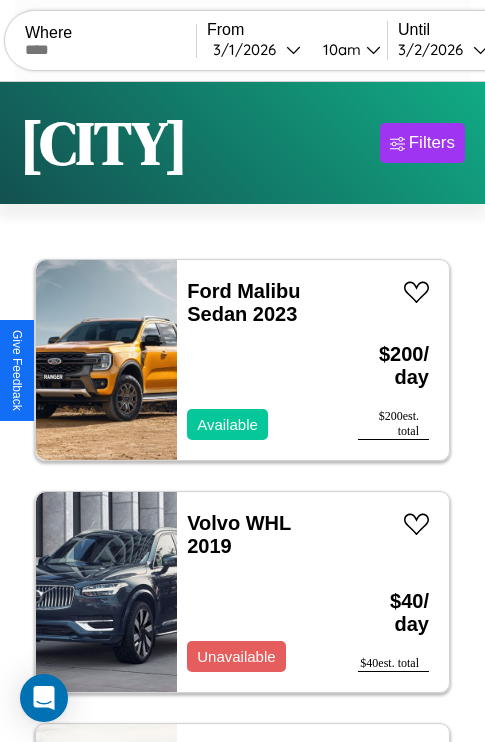 scroll, scrollTop: 95, scrollLeft: 0, axis: vertical 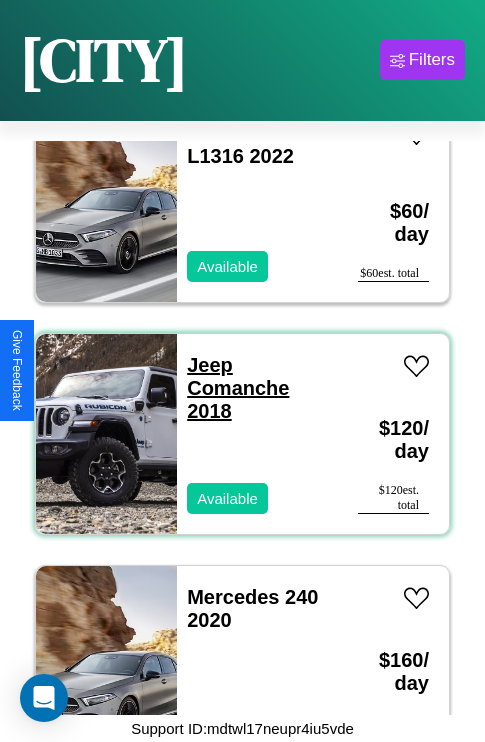 click on "Jeep   Comanche   2018" at bounding box center (238, 388) 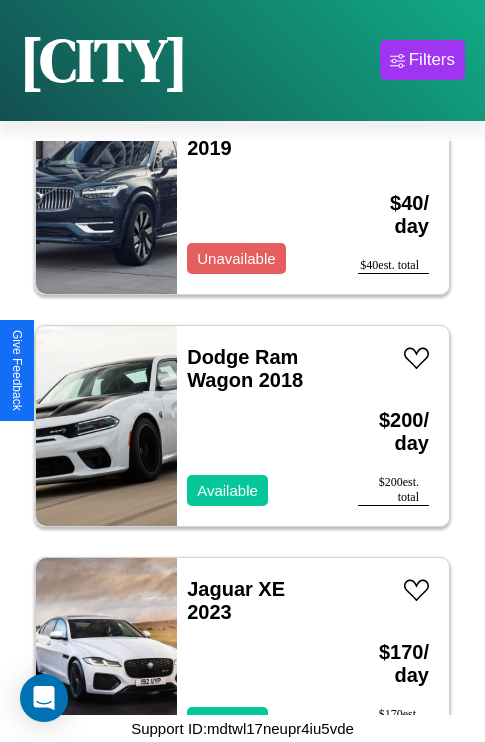 scroll, scrollTop: 307, scrollLeft: 0, axis: vertical 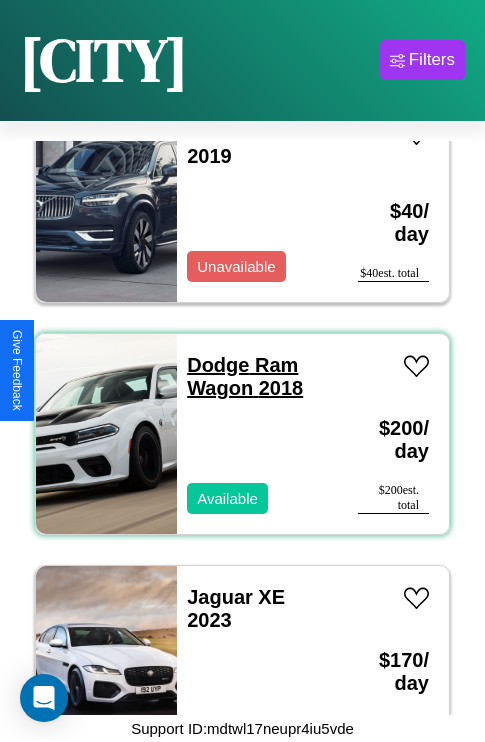 click on "Dodge   Ram Wagon   2018" at bounding box center (245, 376) 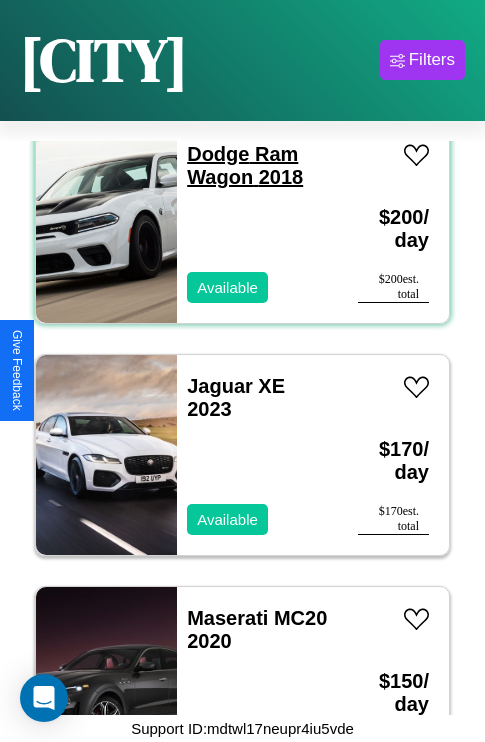 scroll, scrollTop: 539, scrollLeft: 0, axis: vertical 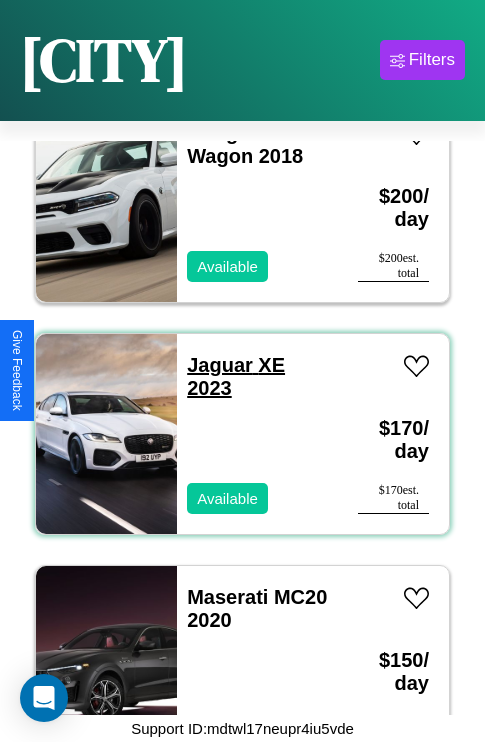 click on "Jaguar   XE   2023" at bounding box center (236, 376) 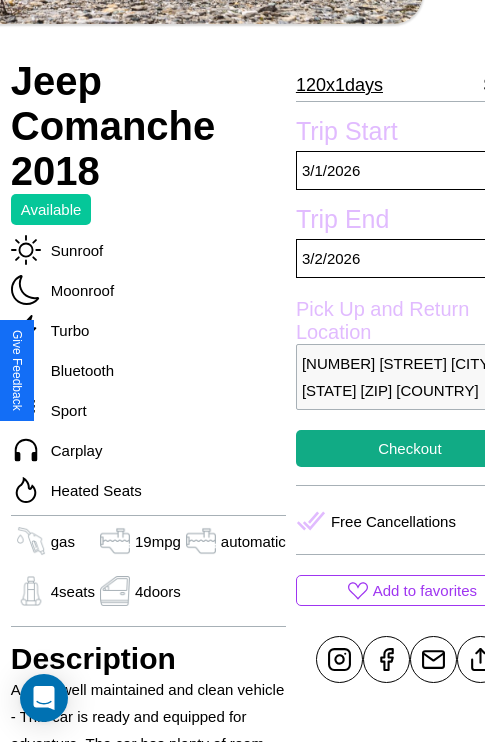 scroll, scrollTop: 404, scrollLeft: 84, axis: both 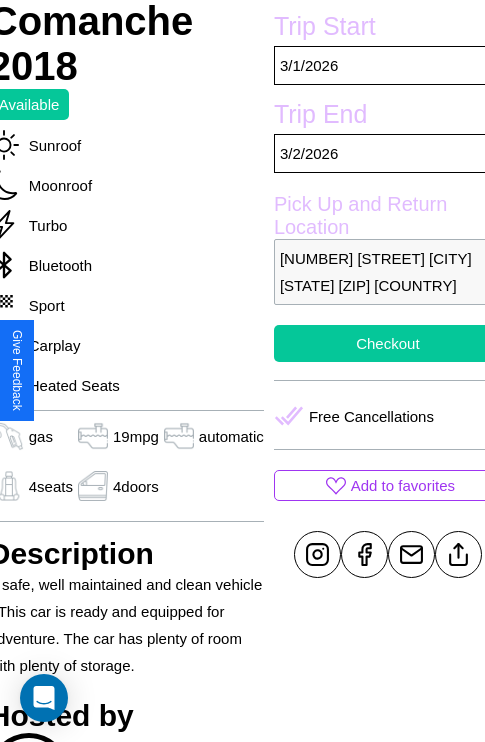 click on "Checkout" at bounding box center (388, 343) 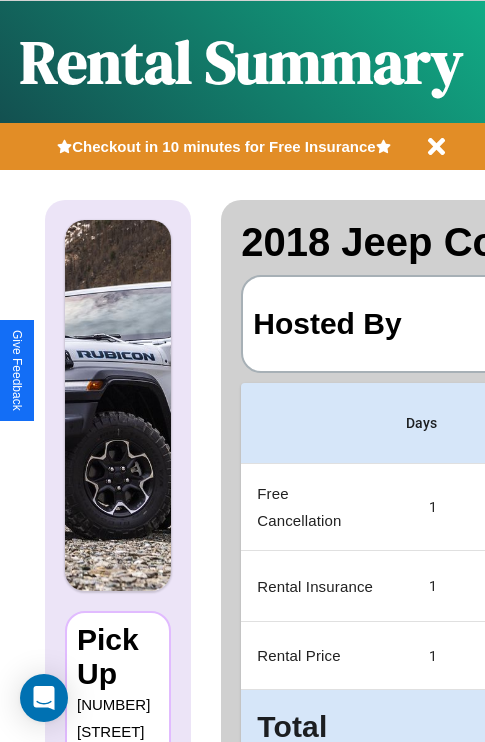 scroll, scrollTop: 0, scrollLeft: 408, axis: horizontal 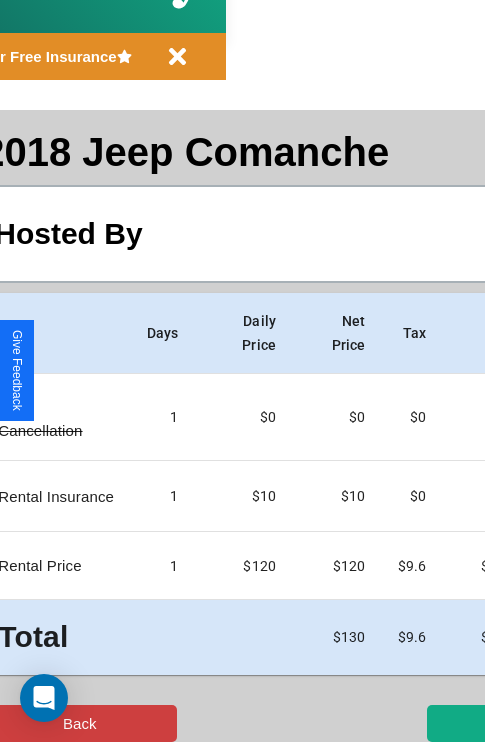 click on "Back" at bounding box center [79, 723] 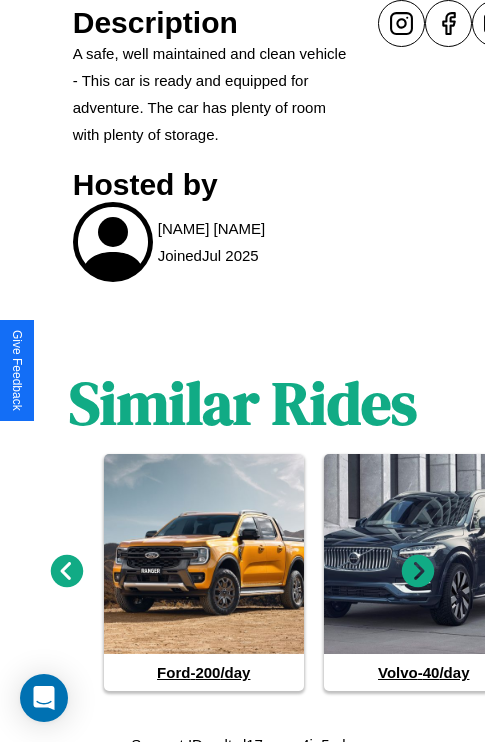 scroll, scrollTop: 951, scrollLeft: 0, axis: vertical 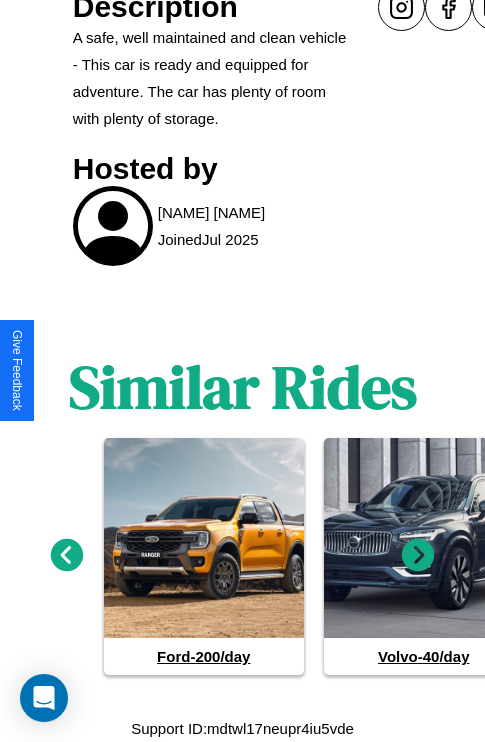 click 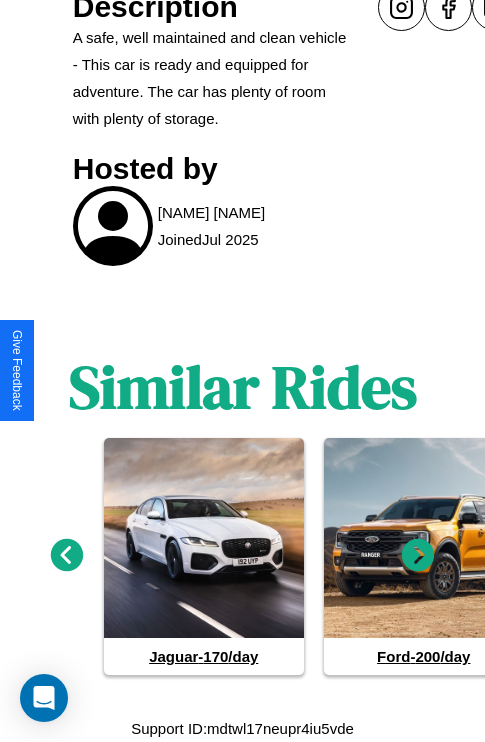 click 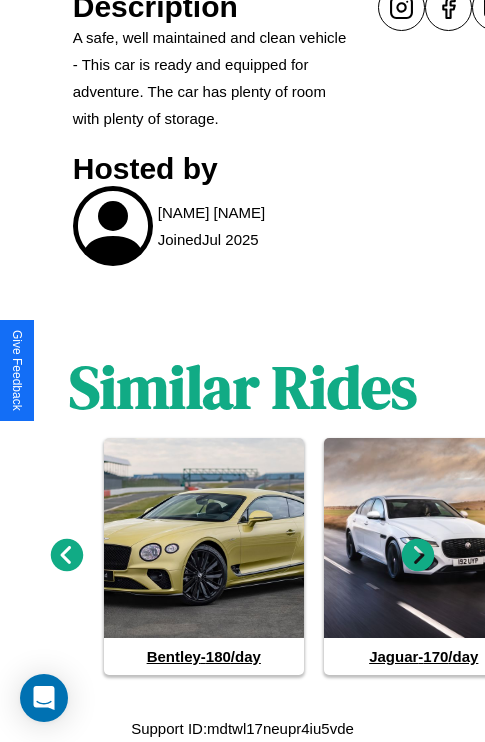 click 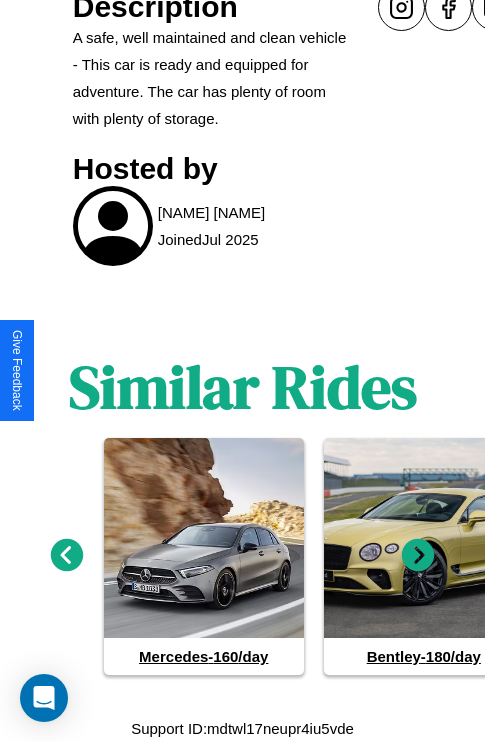click 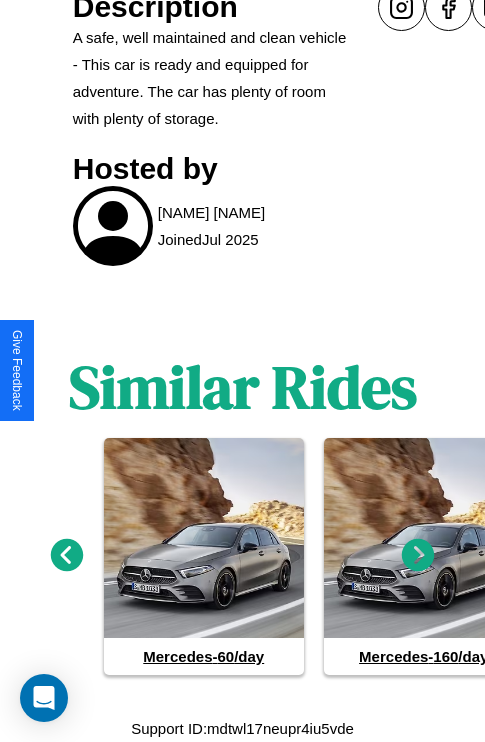 click 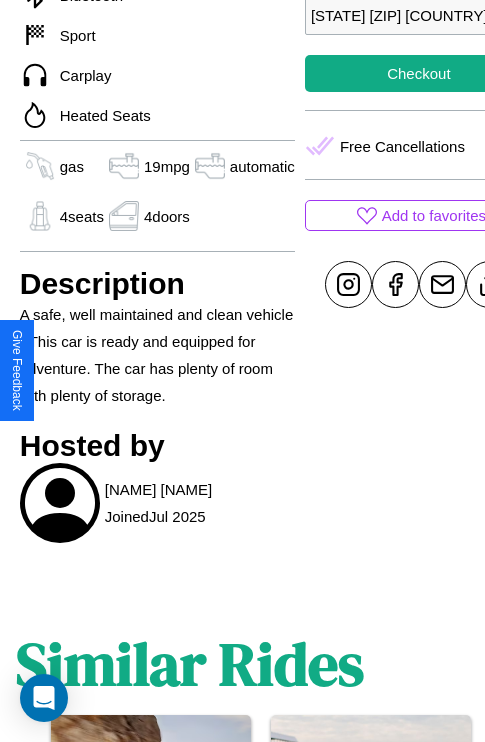 scroll, scrollTop: 615, scrollLeft: 64, axis: both 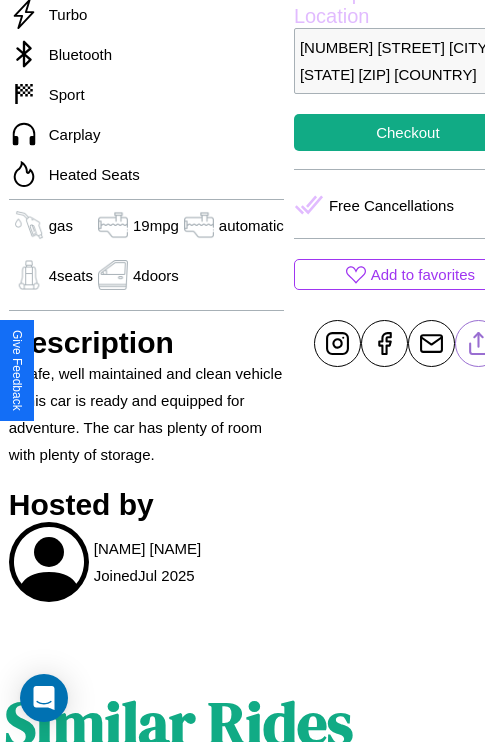 click 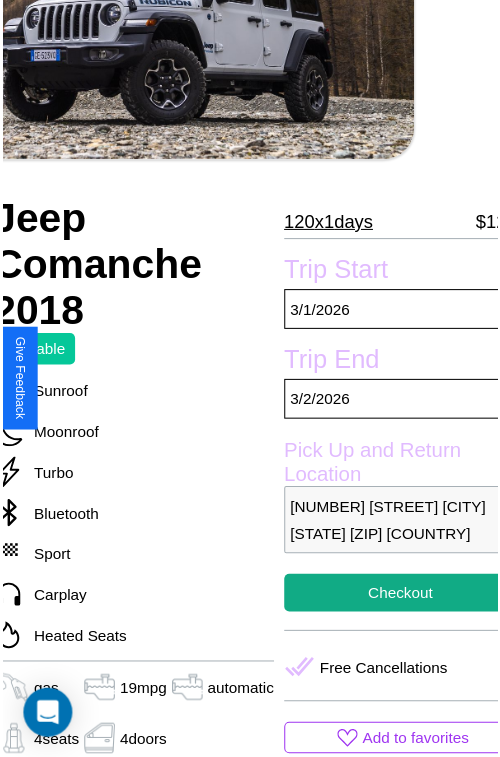 scroll, scrollTop: 99, scrollLeft: 84, axis: both 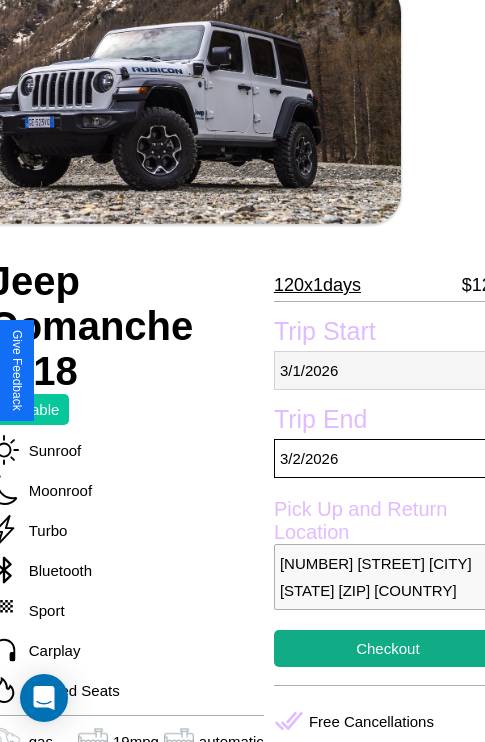 click on "[MM] / [DD] / [YYYY]" at bounding box center [388, 370] 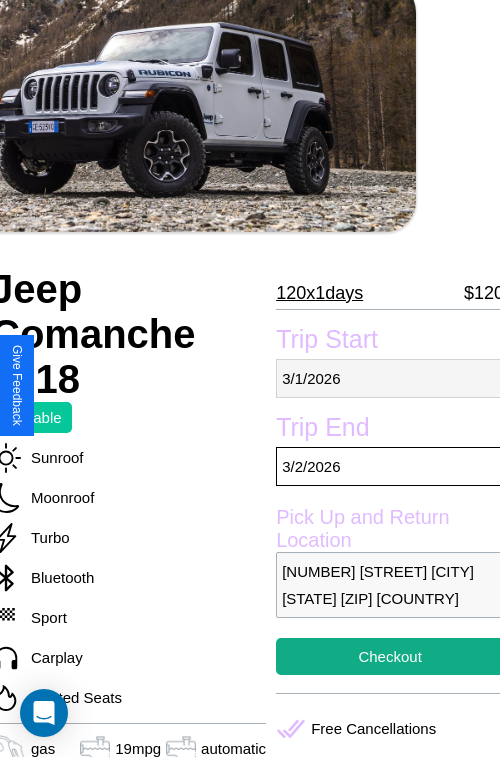 select on "*" 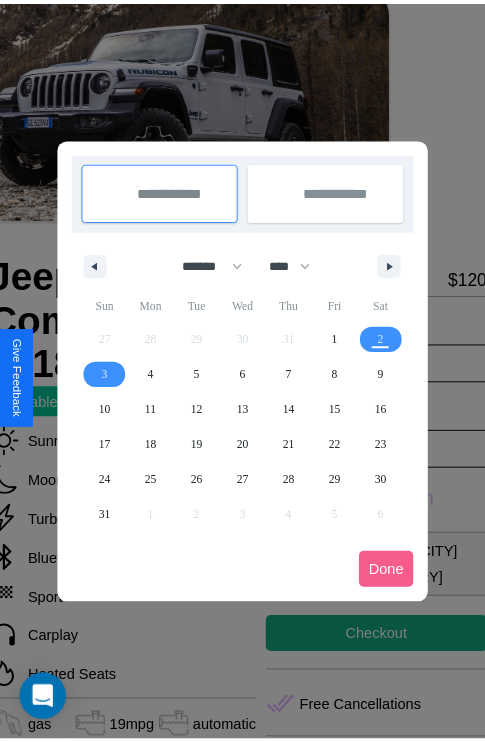 scroll, scrollTop: 0, scrollLeft: 84, axis: horizontal 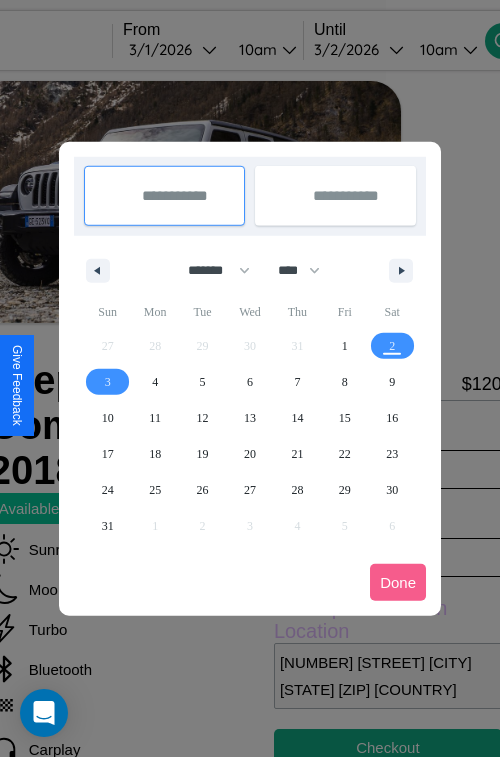 click at bounding box center [250, 378] 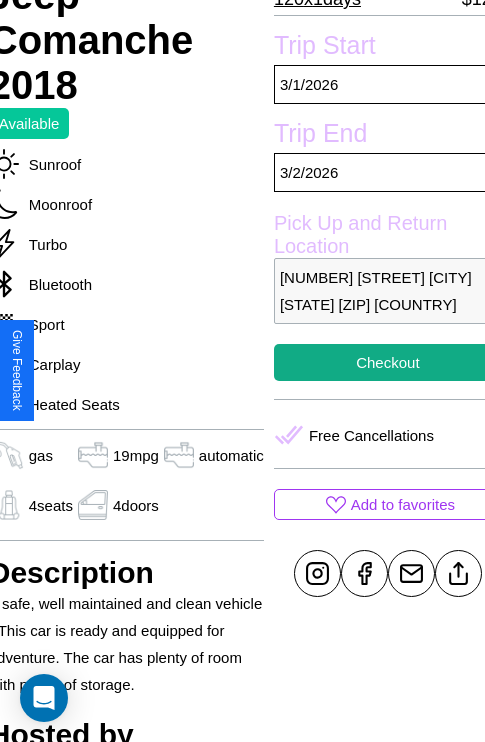 scroll, scrollTop: 404, scrollLeft: 84, axis: both 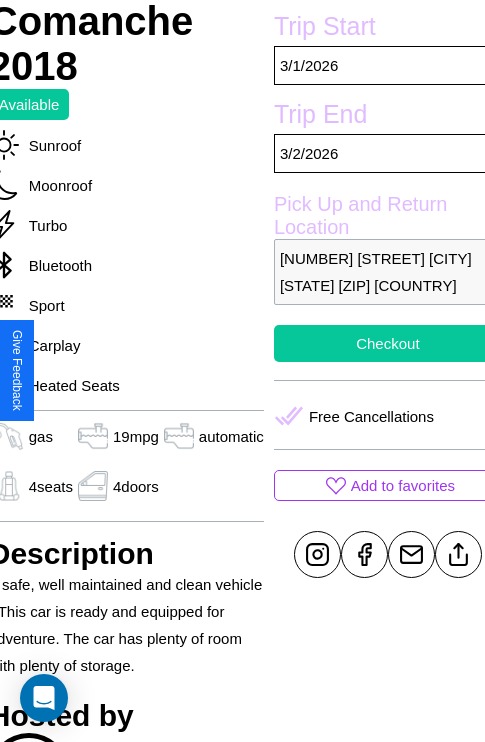 click on "Checkout" at bounding box center [388, 343] 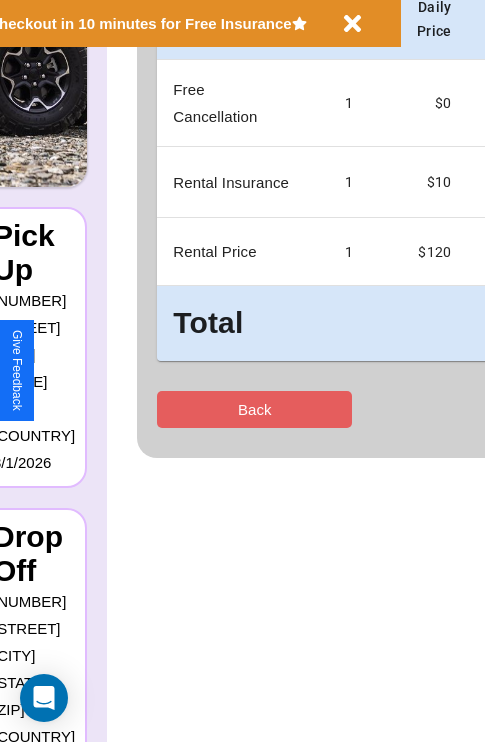scroll, scrollTop: 0, scrollLeft: 0, axis: both 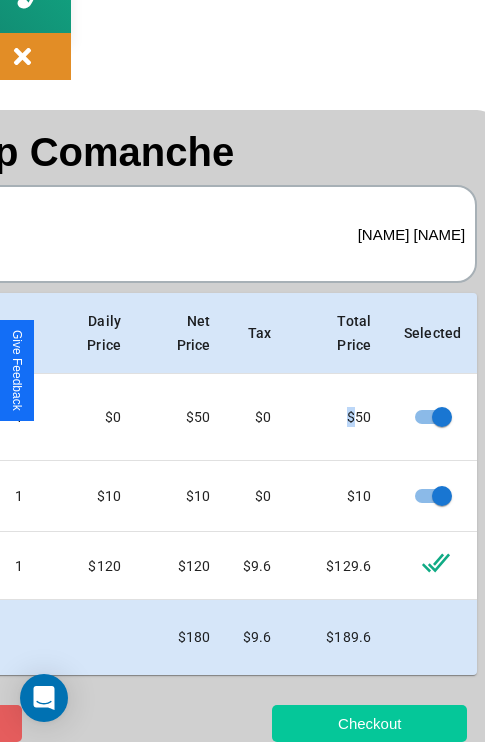 click on "Checkout" at bounding box center (369, 723) 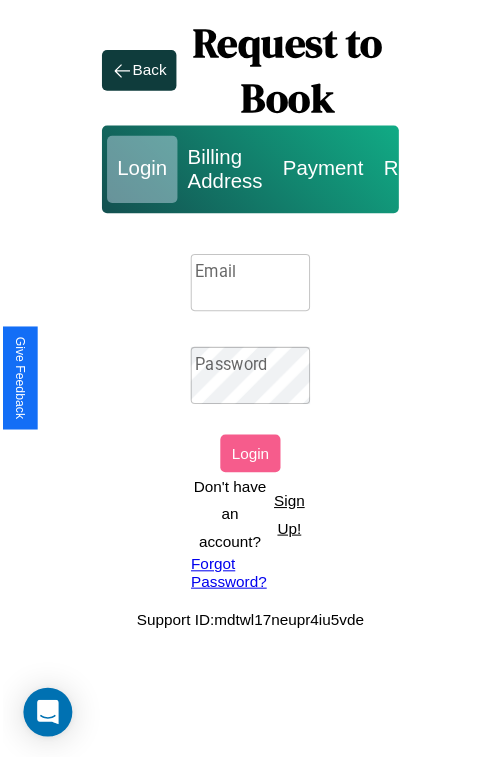 scroll, scrollTop: 0, scrollLeft: 0, axis: both 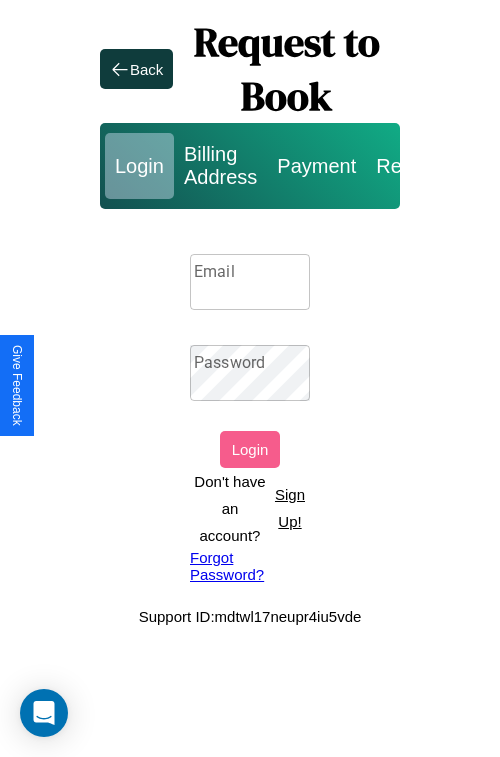 click on "Sign Up!" at bounding box center (290, 508) 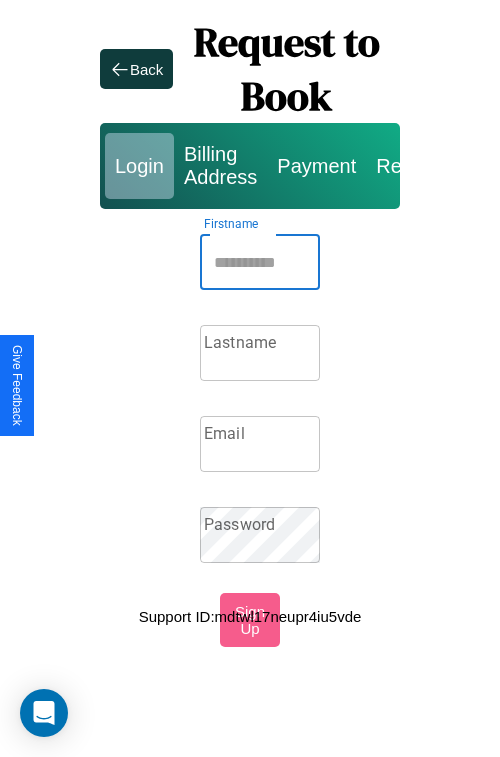 click on "Firstname" at bounding box center [260, 262] 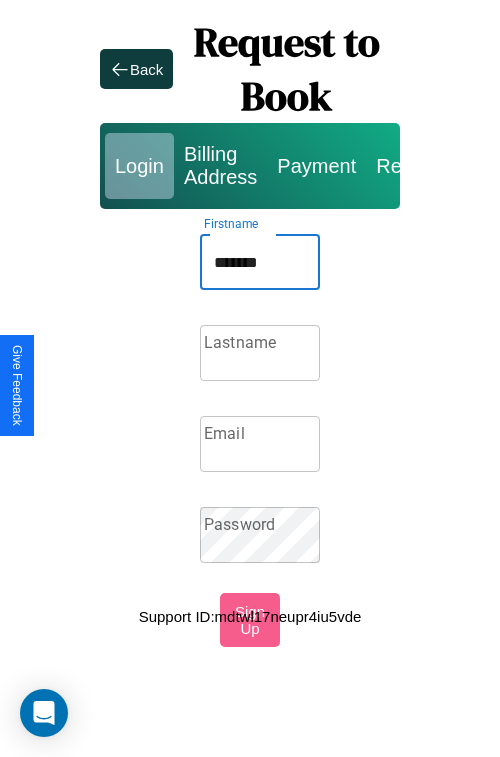 type on "*******" 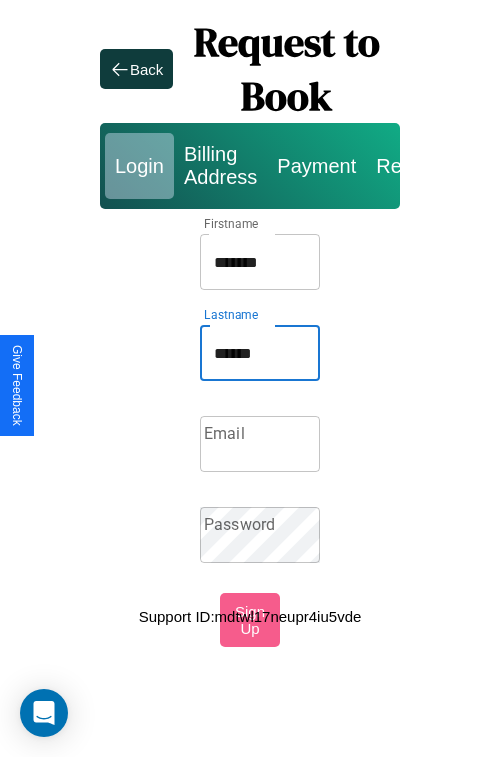 type on "******" 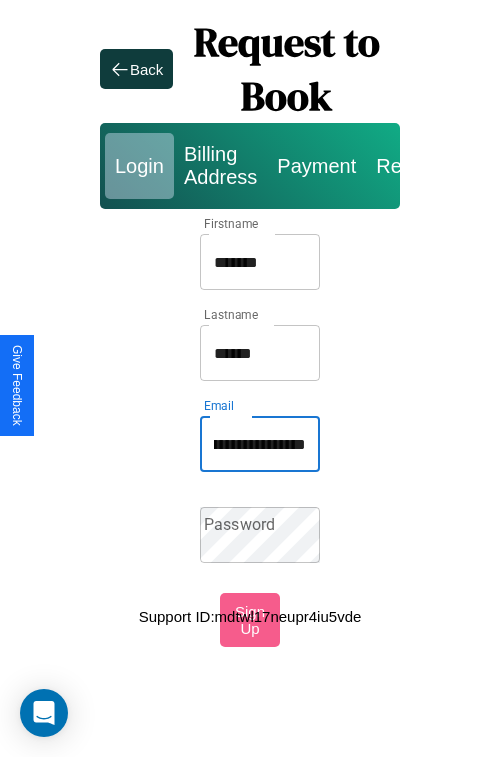 scroll, scrollTop: 0, scrollLeft: 92, axis: horizontal 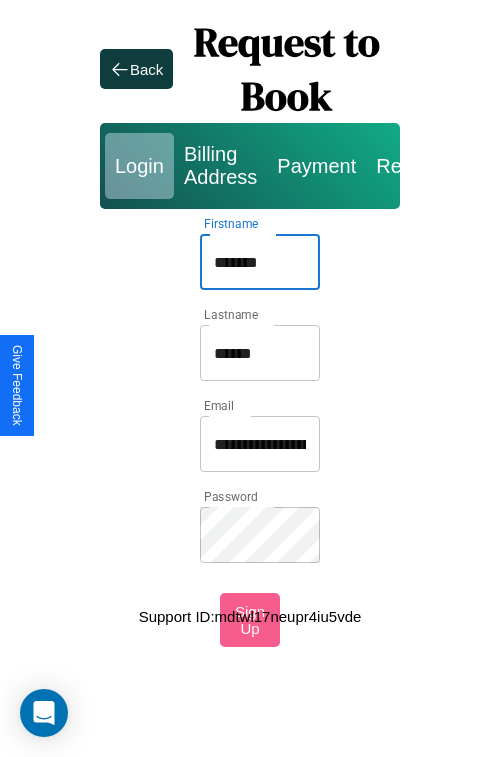 click on "*******" at bounding box center (260, 262) 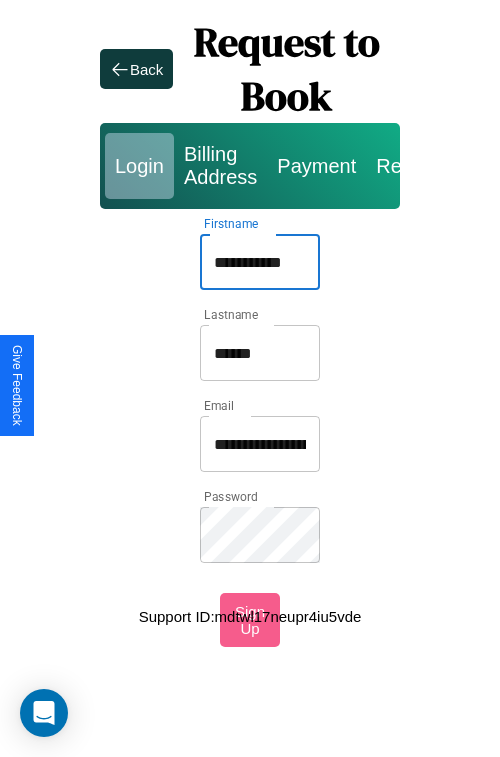 type on "**********" 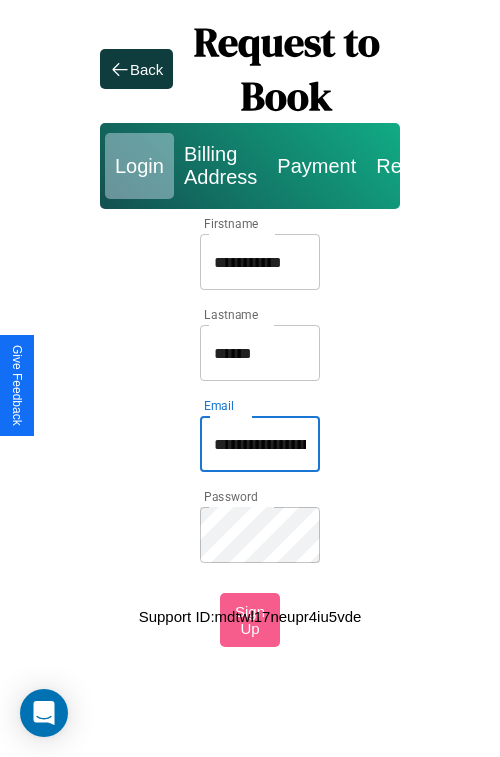 click on "**********" at bounding box center [260, 444] 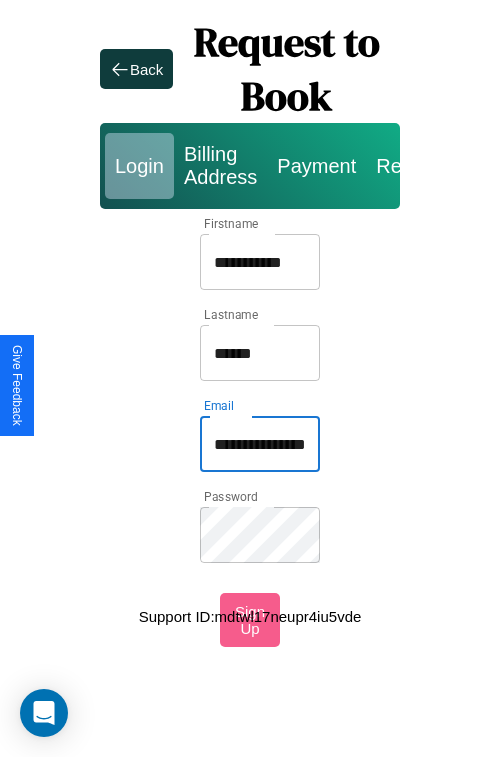 type on "**********" 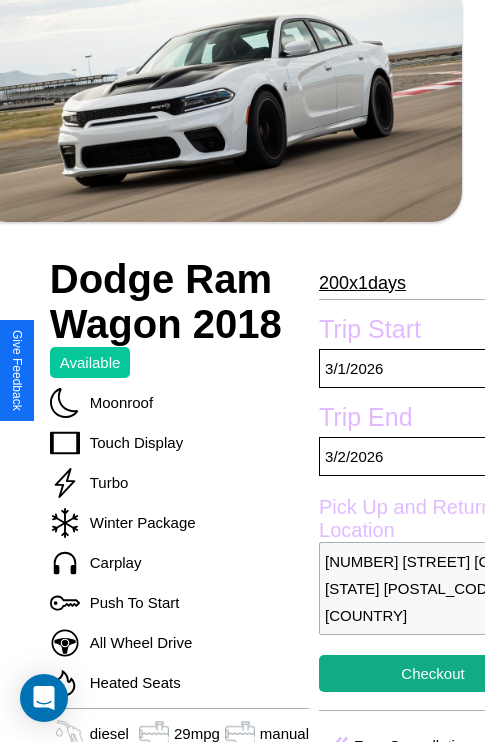 scroll, scrollTop: 319, scrollLeft: 72, axis: both 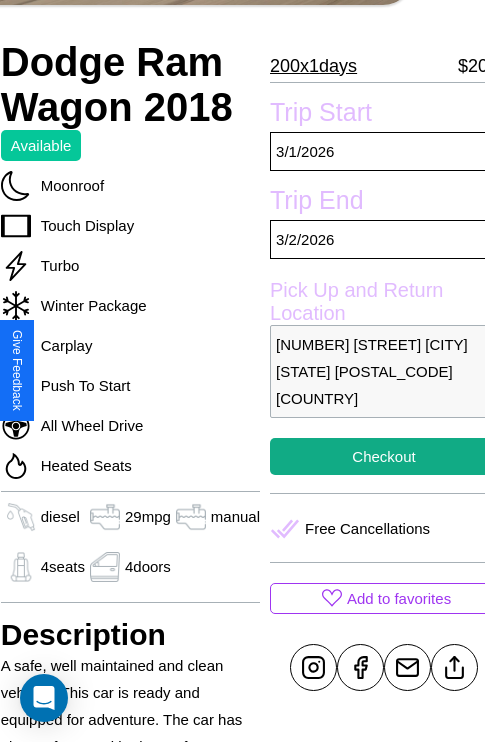 click on "[NUMBER] [STREET]  [CITY] [STATE] [POSTAL_CODE] [COUNTRY]" at bounding box center (384, 371) 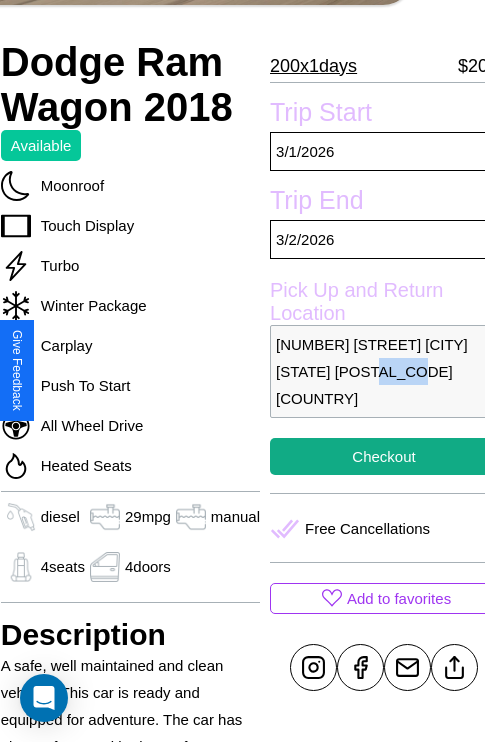 click on "5121 Main Street  Boston Massachusetts 33688 United States" at bounding box center (384, 371) 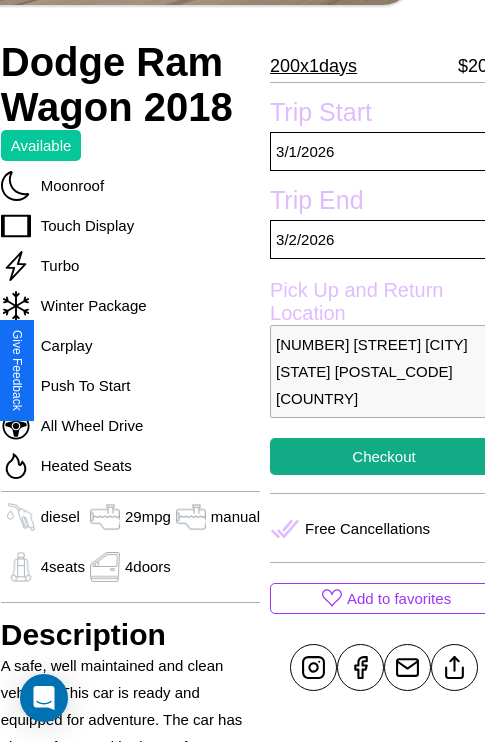 click on "5121 Main Street  Boston Massachusetts 33688 United States" at bounding box center [384, 371] 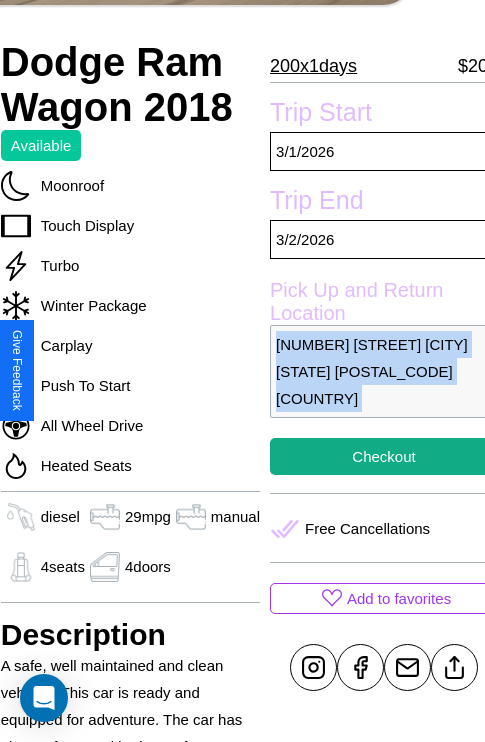 click on "5121 Main Street  Boston Massachusetts 33688 United States" at bounding box center (384, 371) 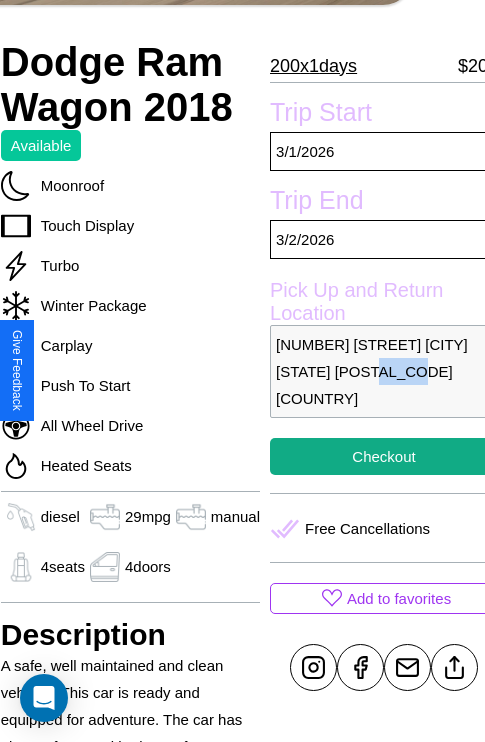 click on "5121 Main Street  Boston Massachusetts 33688 United States" at bounding box center (384, 371) 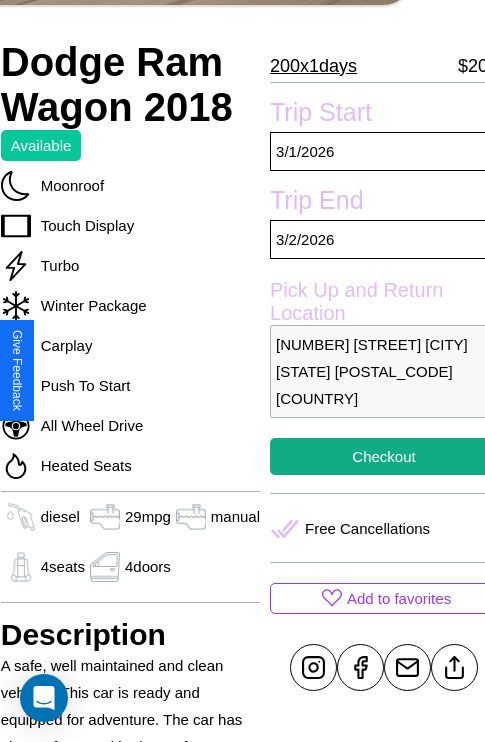 scroll, scrollTop: 404, scrollLeft: 72, axis: both 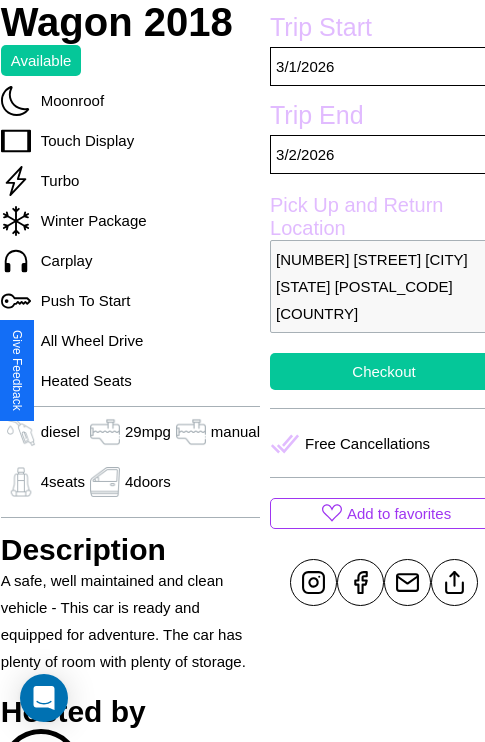click on "Checkout" at bounding box center [384, 371] 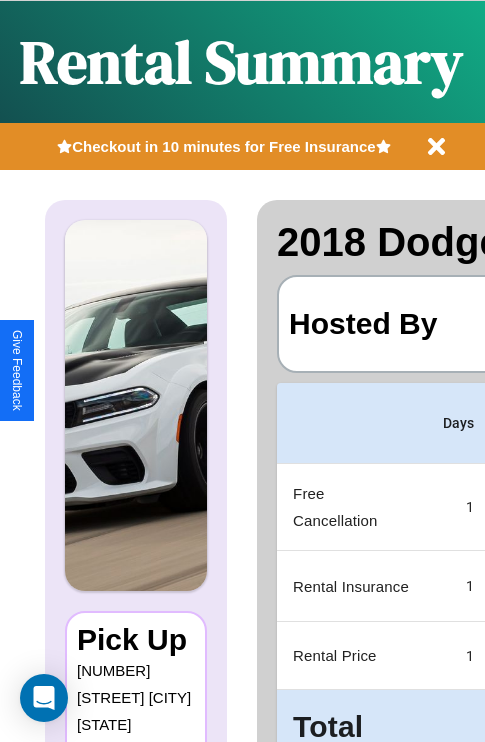 scroll, scrollTop: 0, scrollLeft: 408, axis: horizontal 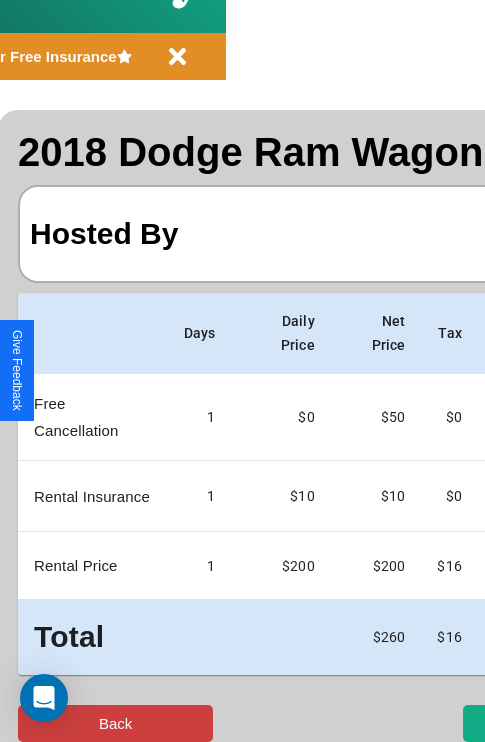 click on "Back" at bounding box center [115, 723] 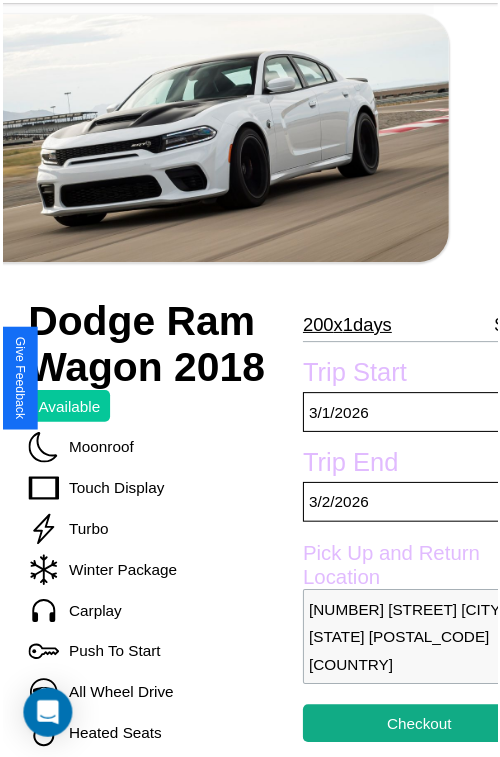 scroll, scrollTop: 99, scrollLeft: 72, axis: both 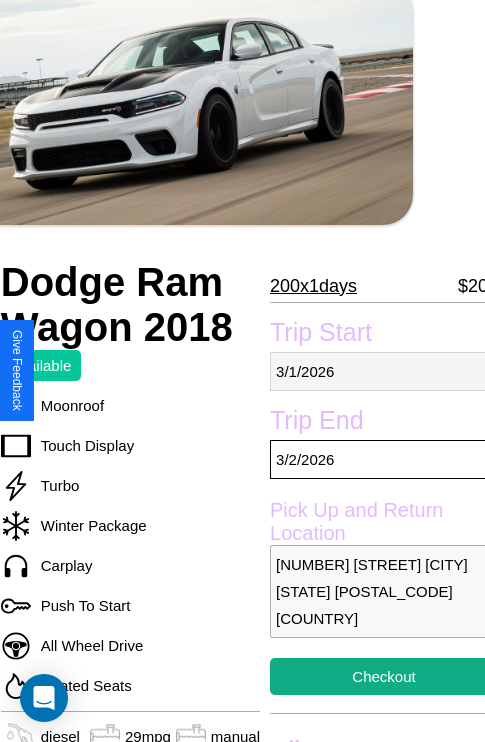 click on "[MM] / [DD] / [YYYY]" at bounding box center [384, 371] 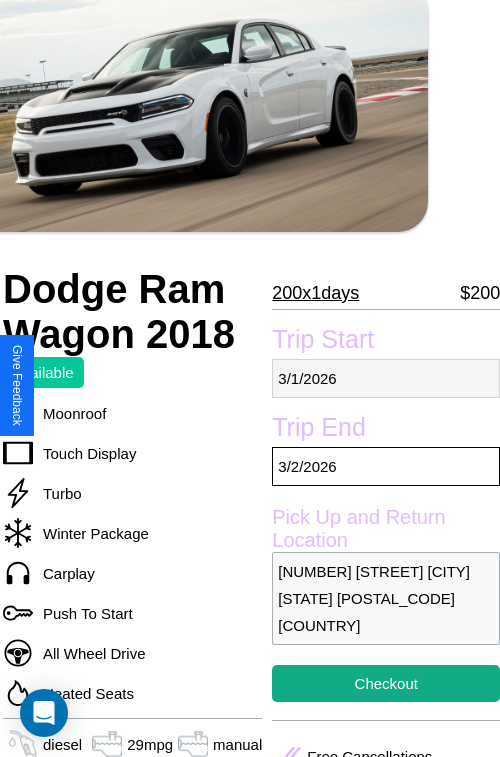 select on "*" 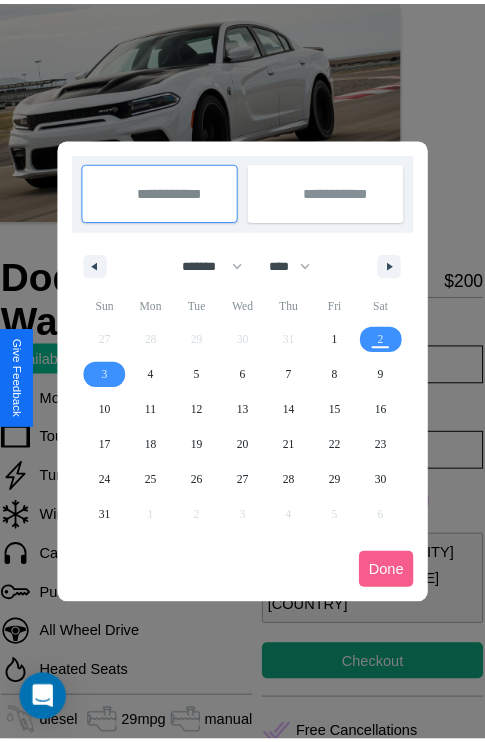 scroll, scrollTop: 0, scrollLeft: 72, axis: horizontal 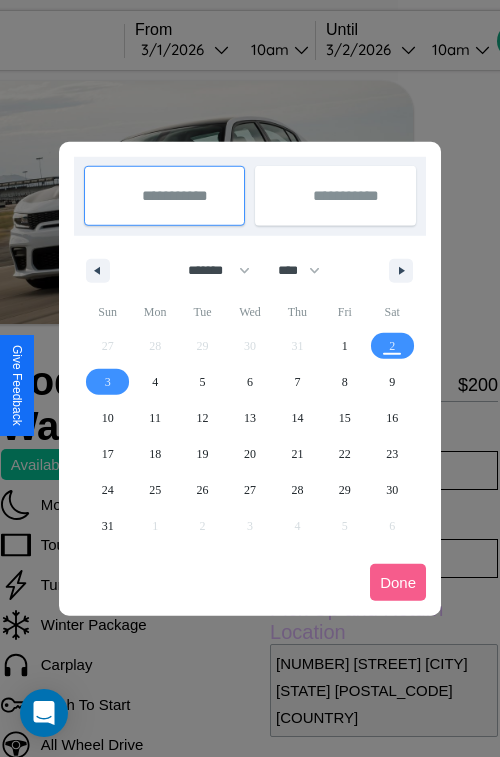 click at bounding box center (250, 378) 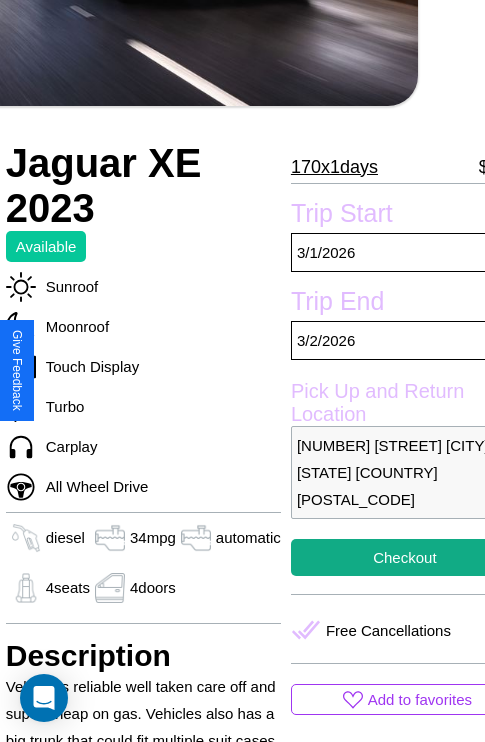 scroll, scrollTop: 441, scrollLeft: 88, axis: both 